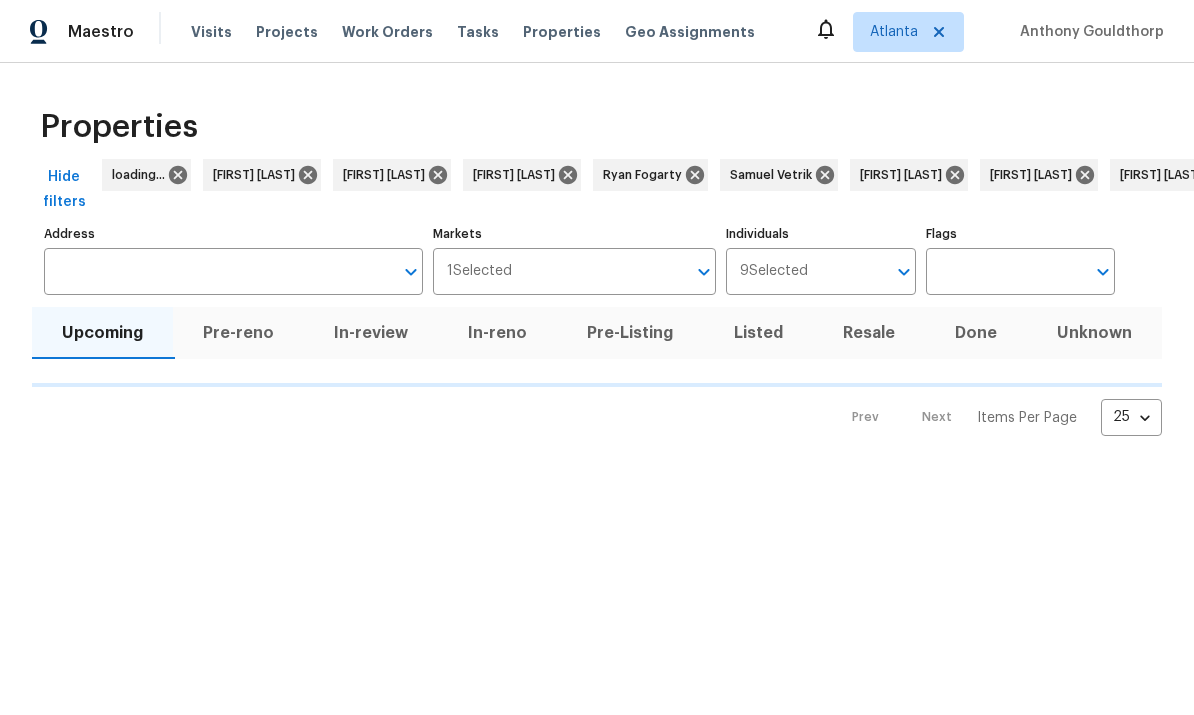 scroll, scrollTop: 0, scrollLeft: 0, axis: both 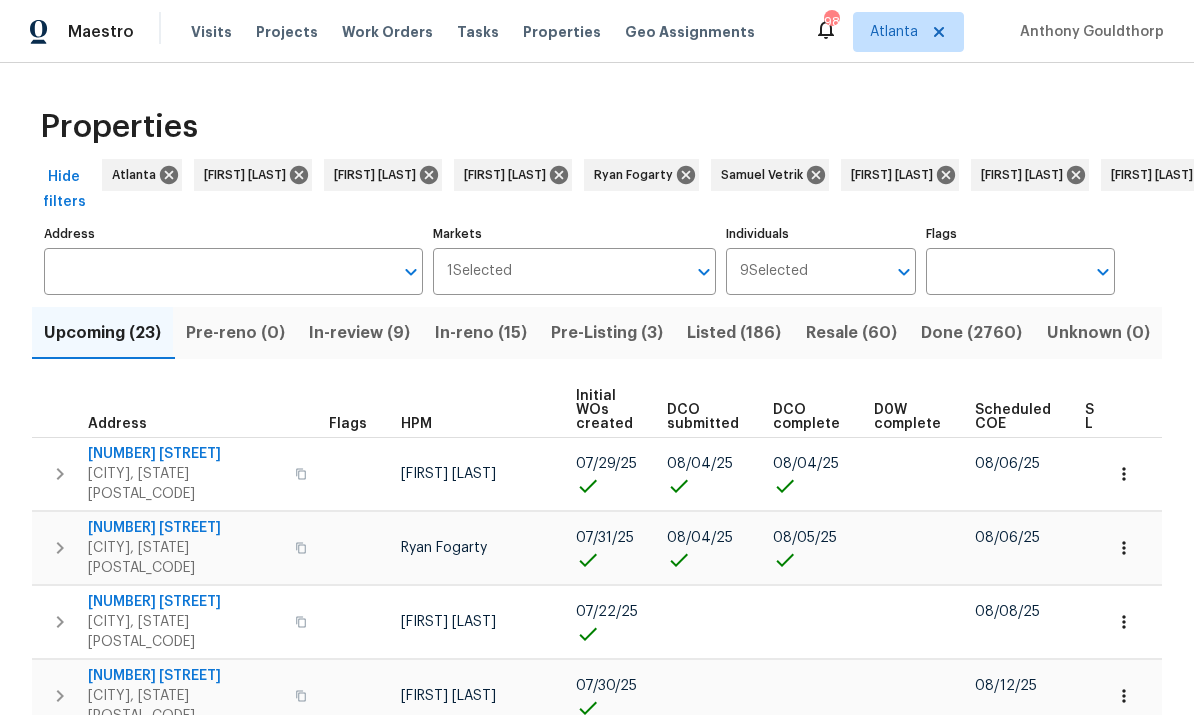 click on "Address" at bounding box center (218, 271) 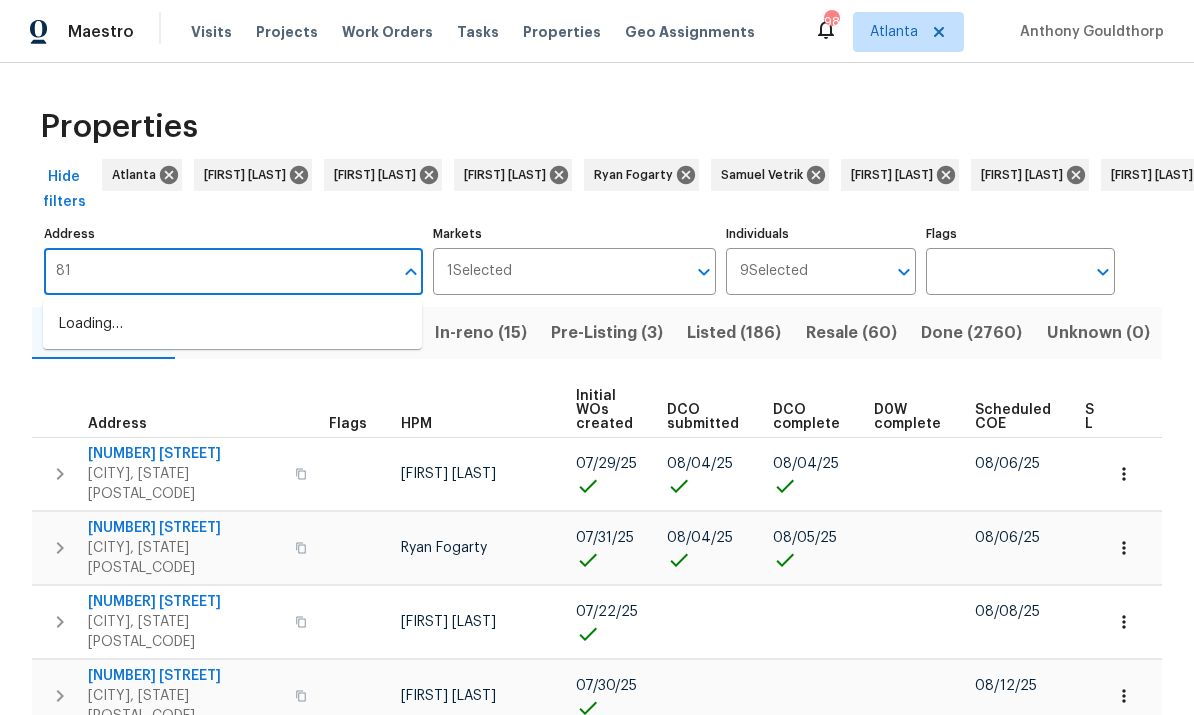 type on "819" 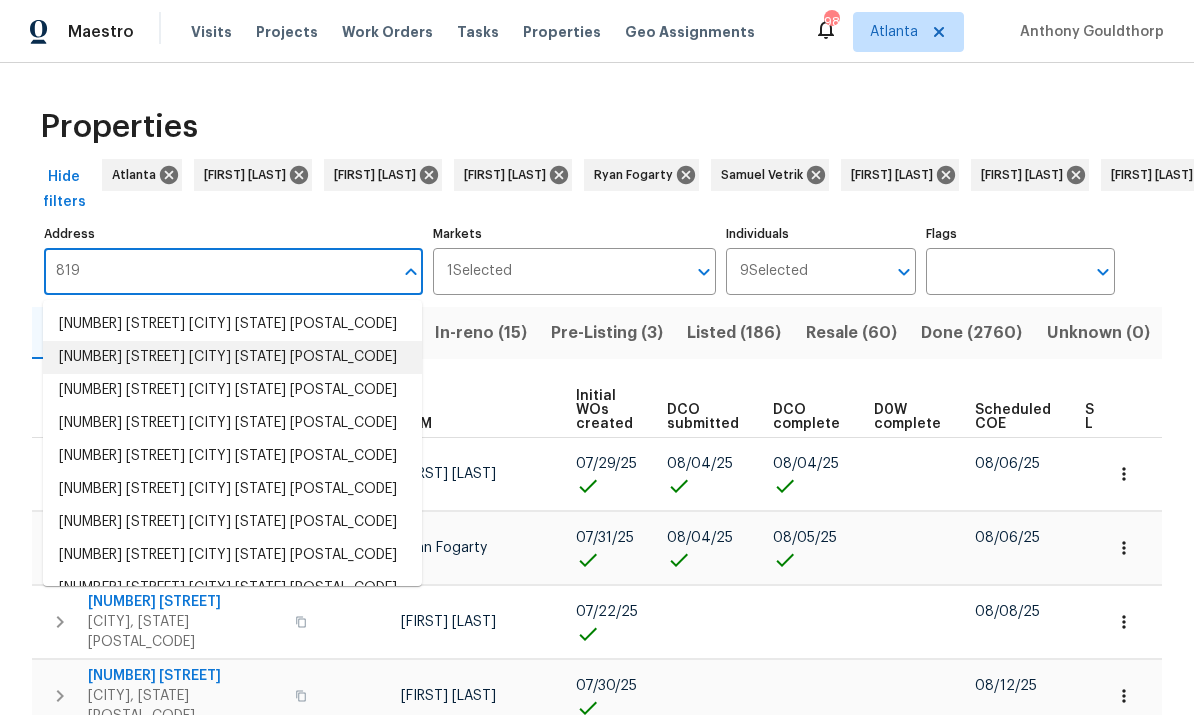 click on "819 Bermuda Run Woodstock GA 30189" at bounding box center (232, 357) 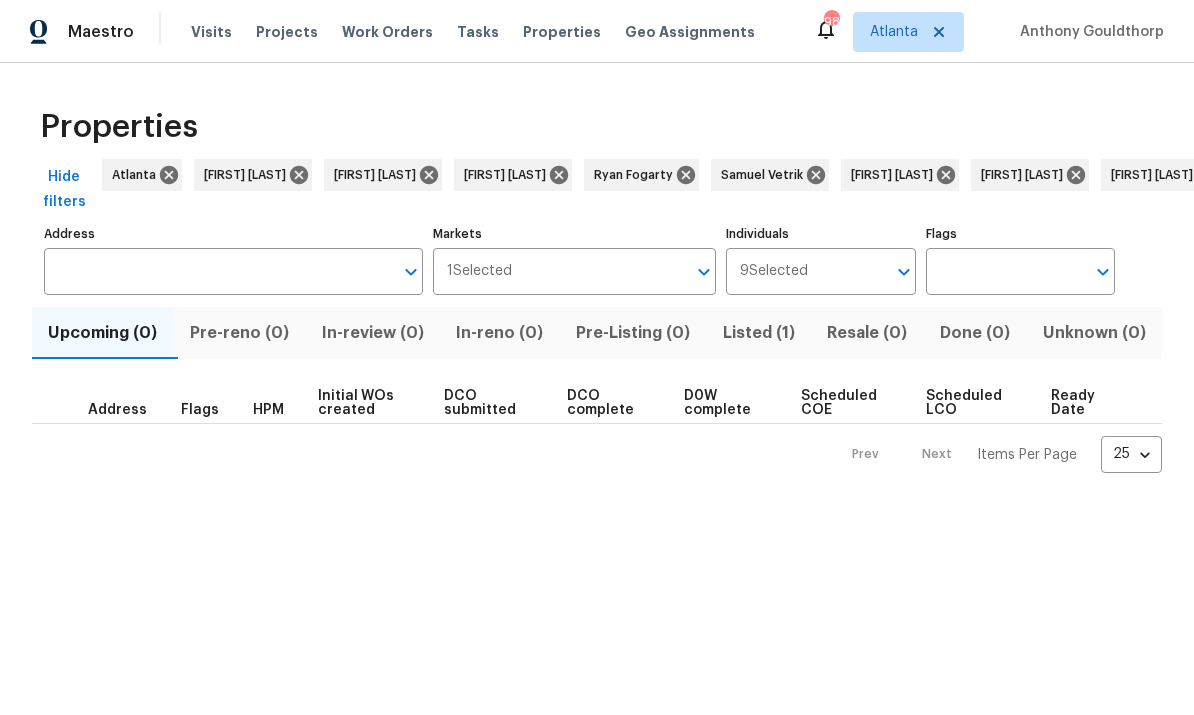 type on "819 Bermuda Run Woodstock GA 30189" 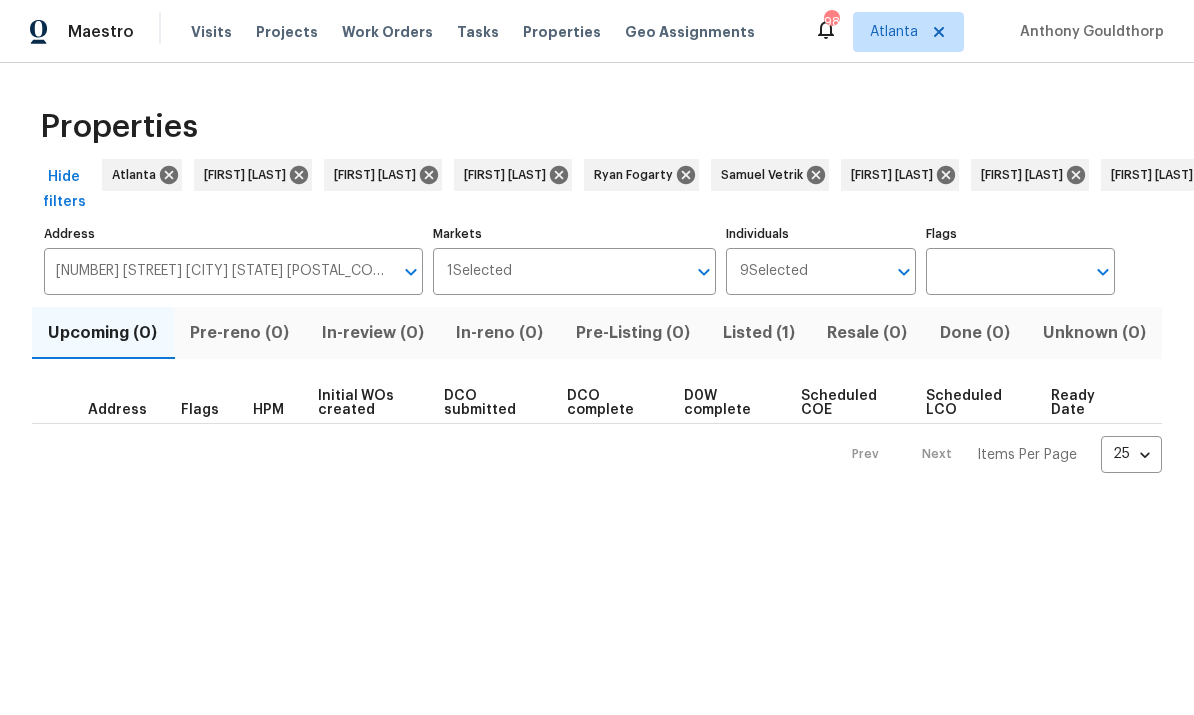 click on "Listed (1)" at bounding box center [758, 333] 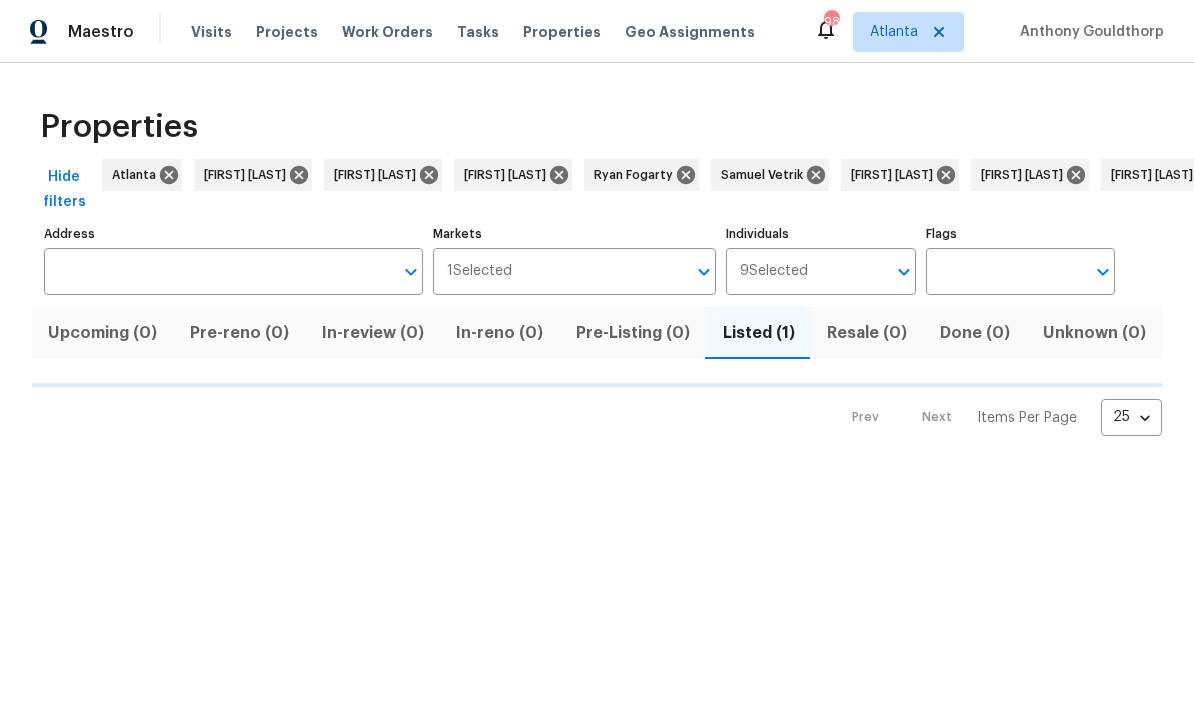 type on "819 Bermuda Run Woodstock GA 30189" 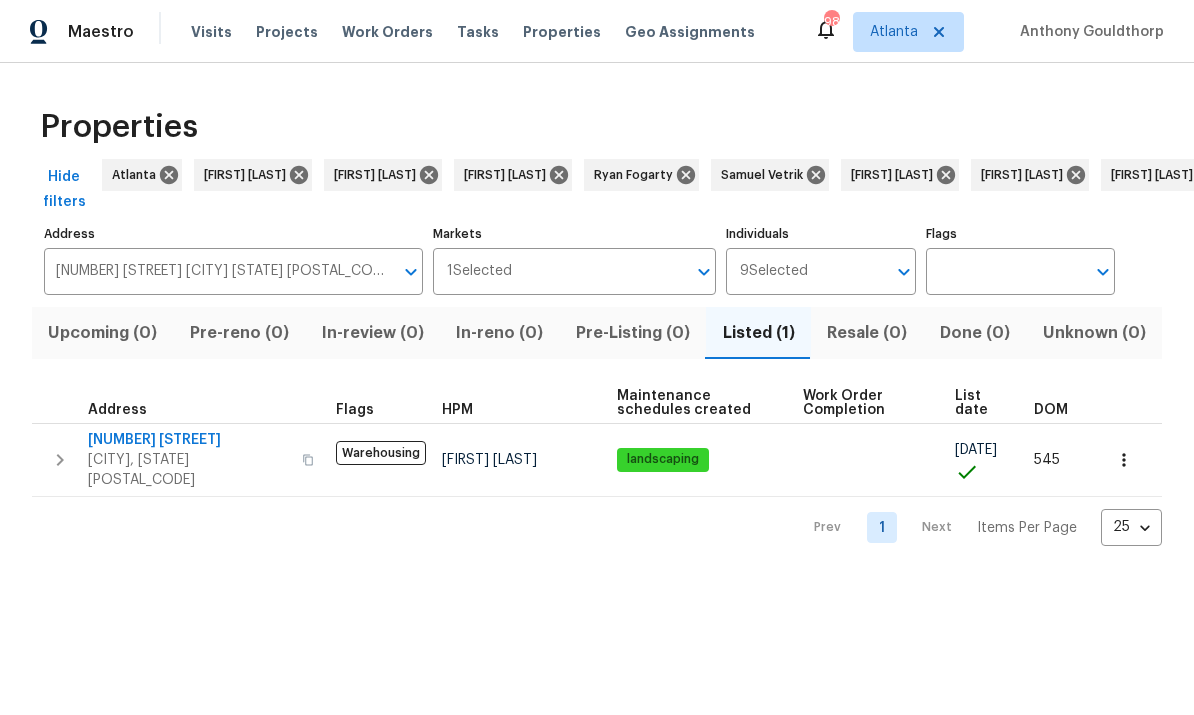 click on "[NUMBER] [STREET]" at bounding box center (189, 440) 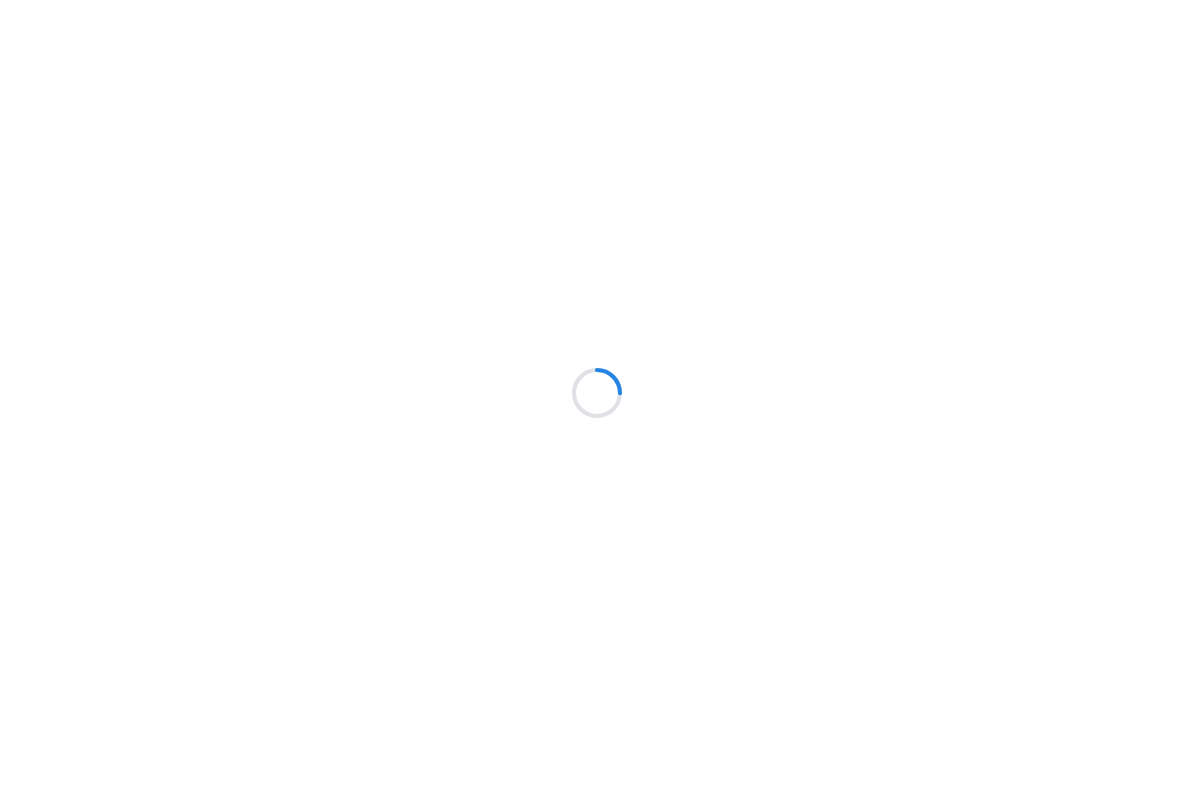 scroll, scrollTop: 0, scrollLeft: 0, axis: both 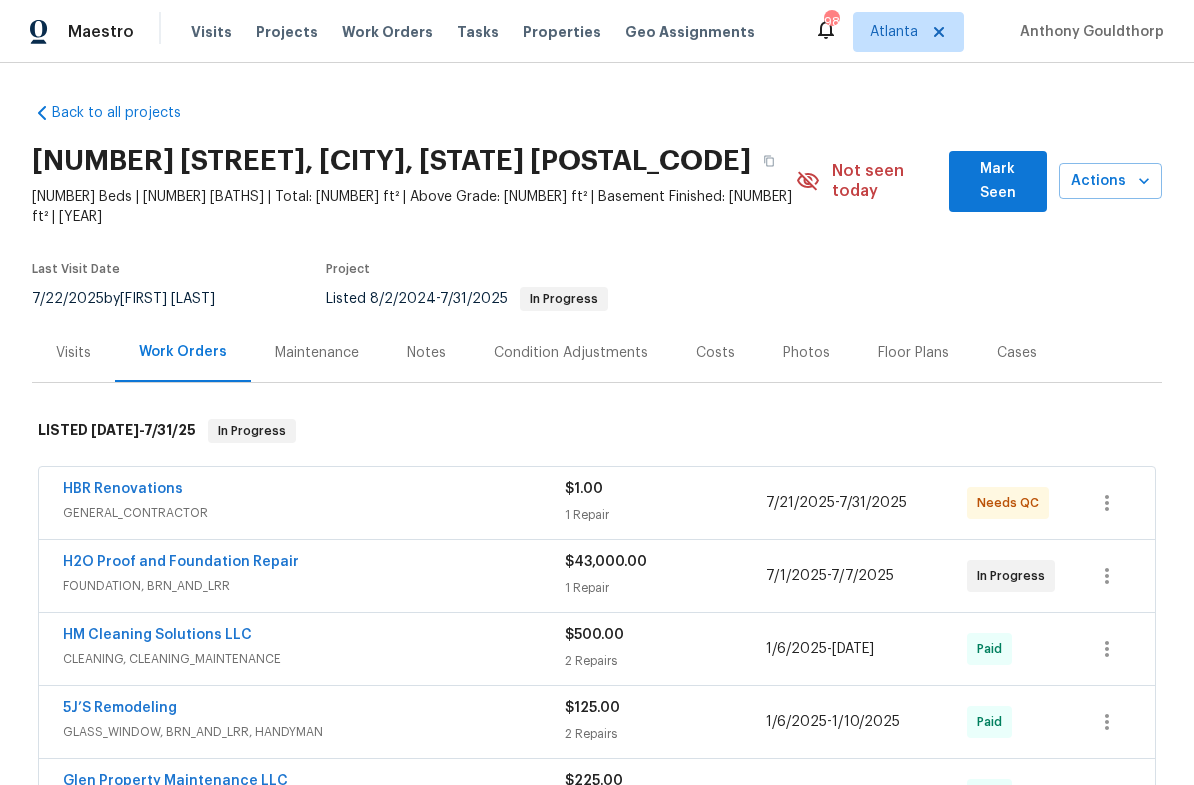 click on "HBR Renovations" at bounding box center (123, 489) 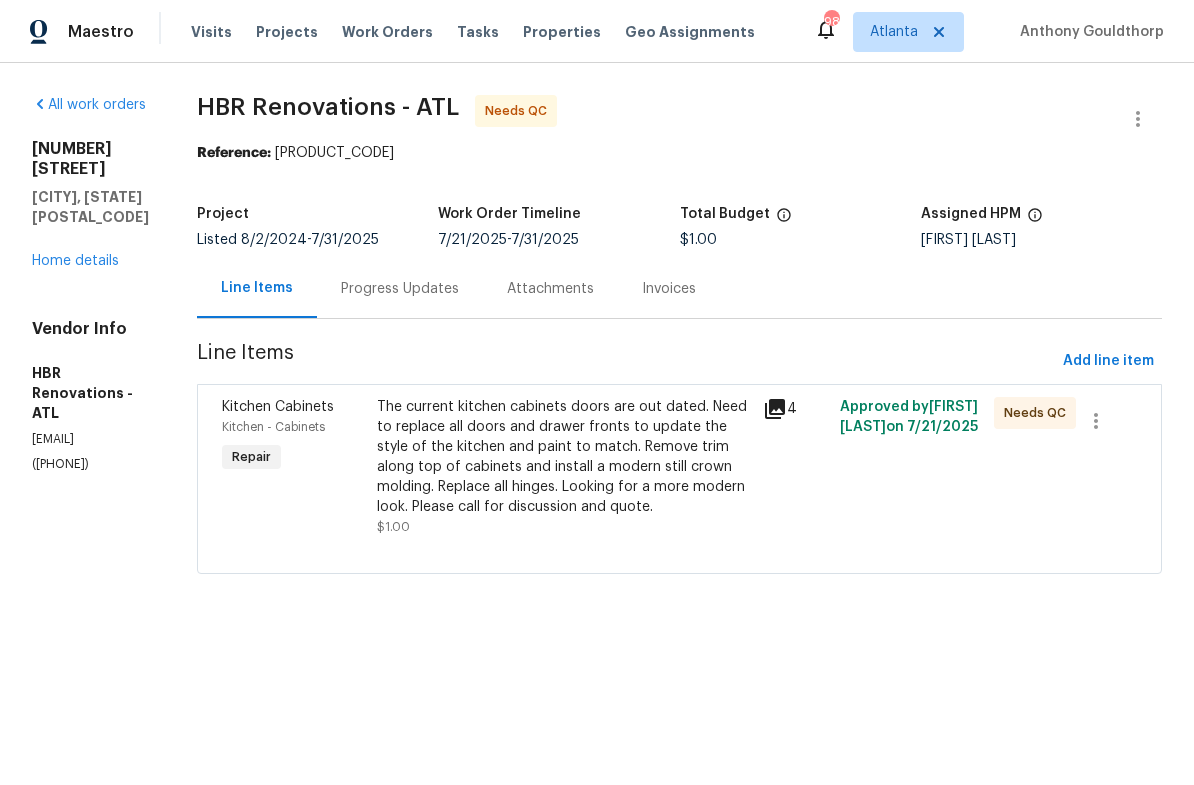 click on "Progress Updates" at bounding box center (400, 289) 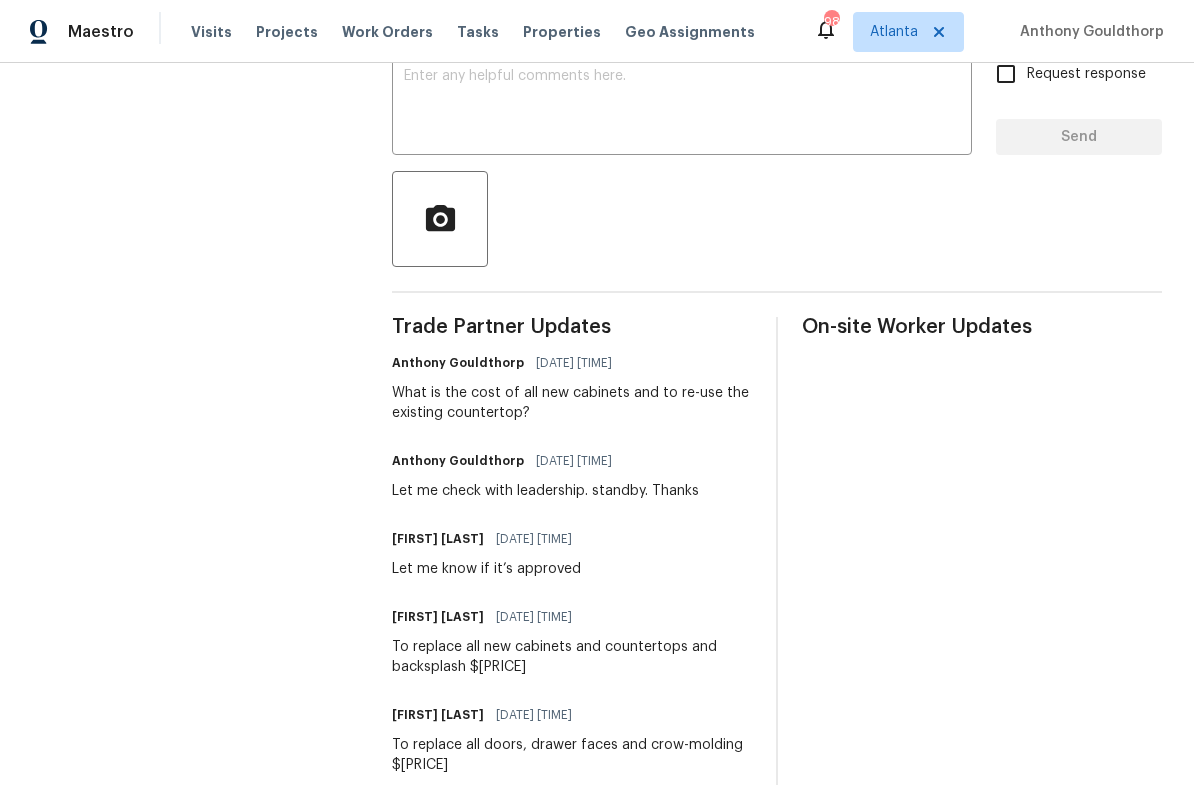 scroll, scrollTop: 360, scrollLeft: 0, axis: vertical 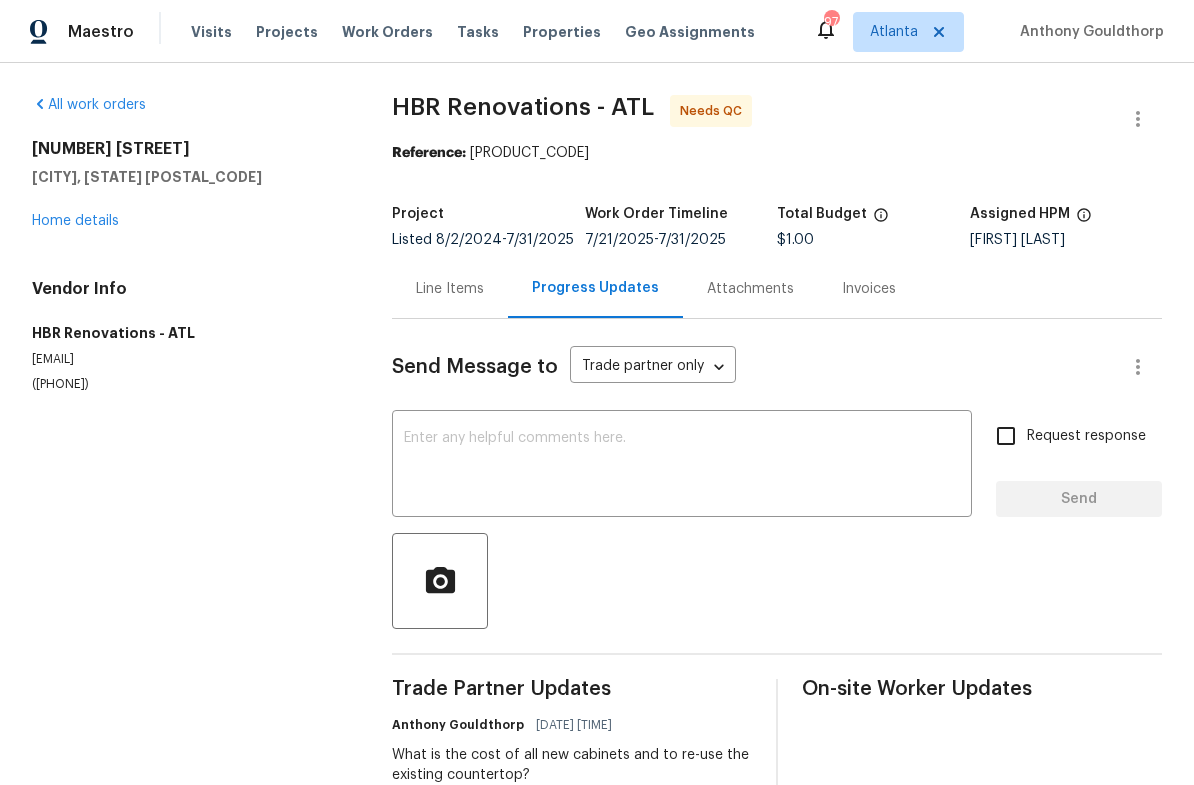 click on "Home details" at bounding box center (75, 221) 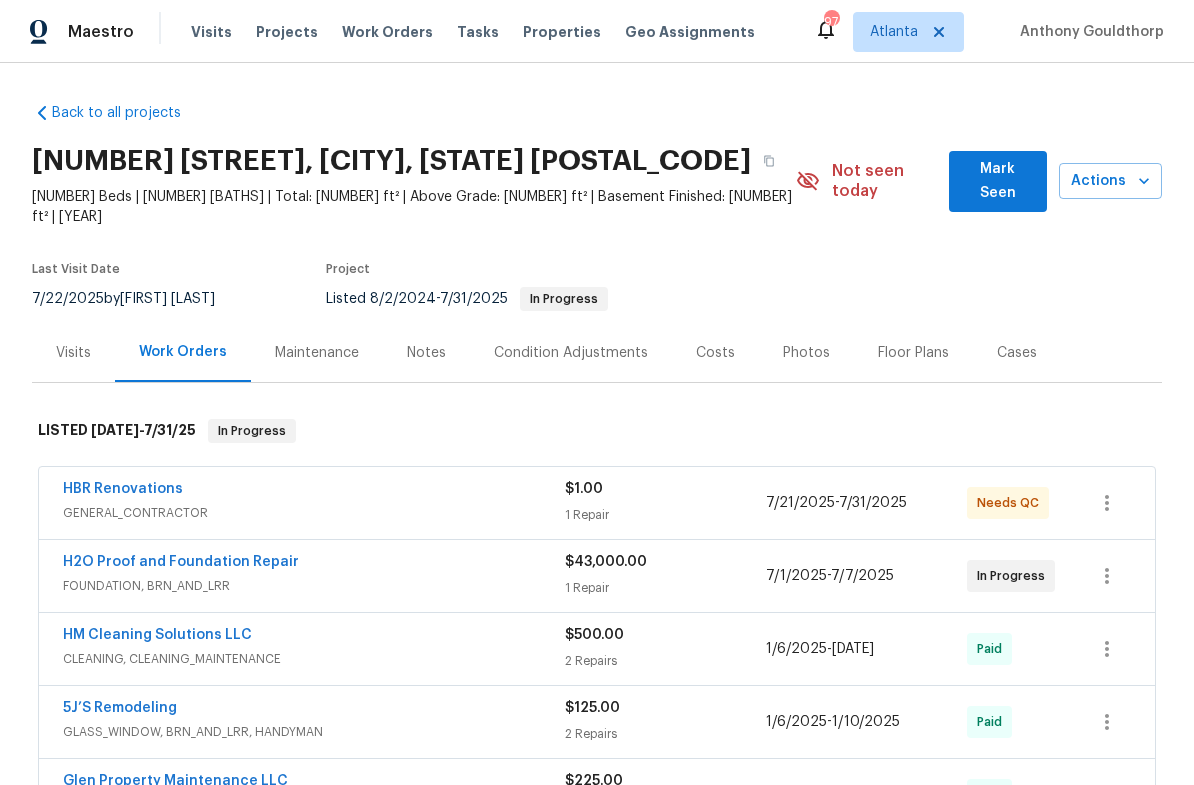 click on "H2O Proof and Foundation Repair" at bounding box center (181, 562) 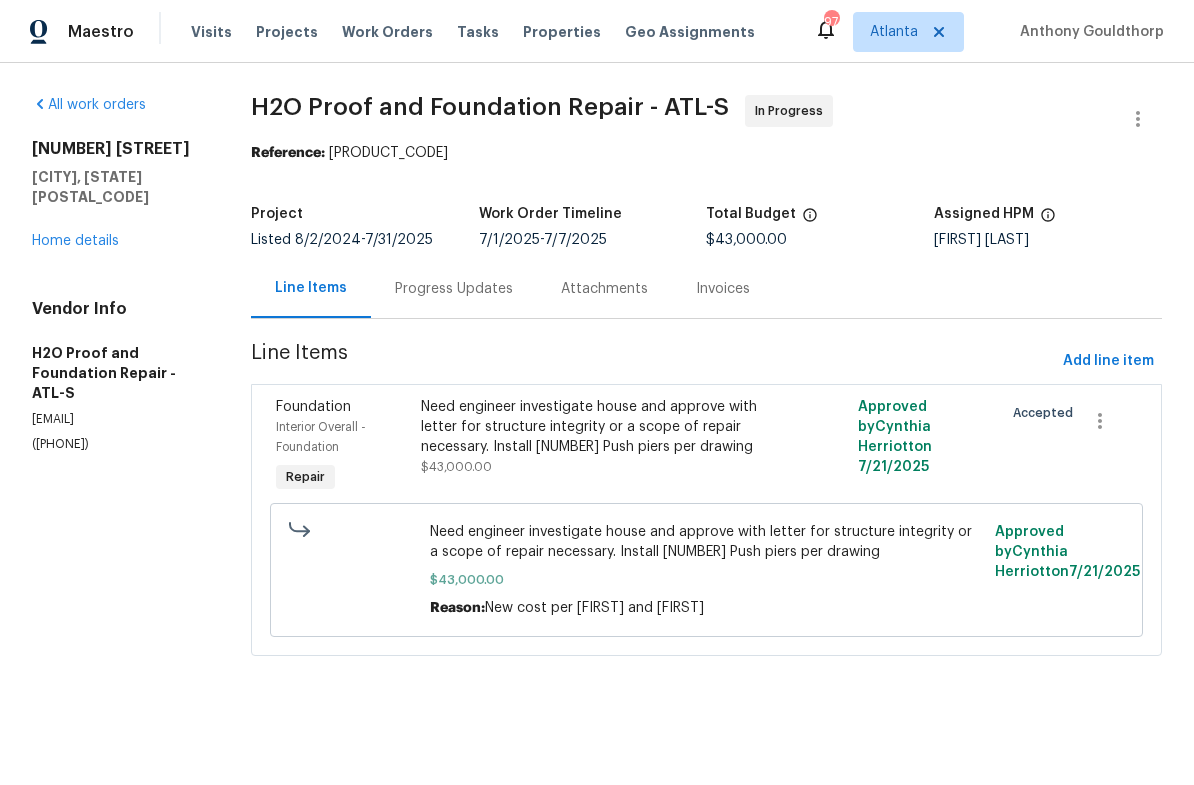 click on "Progress Updates" at bounding box center (454, 289) 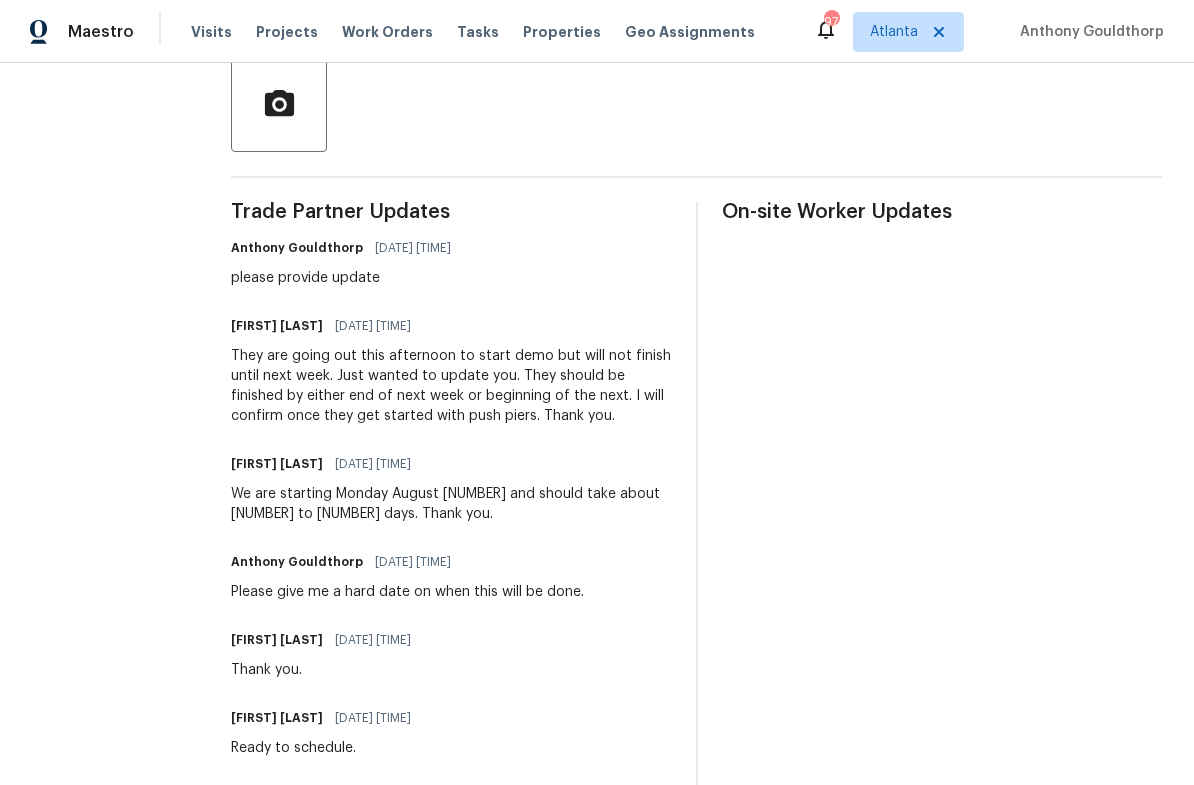 scroll, scrollTop: 482, scrollLeft: 0, axis: vertical 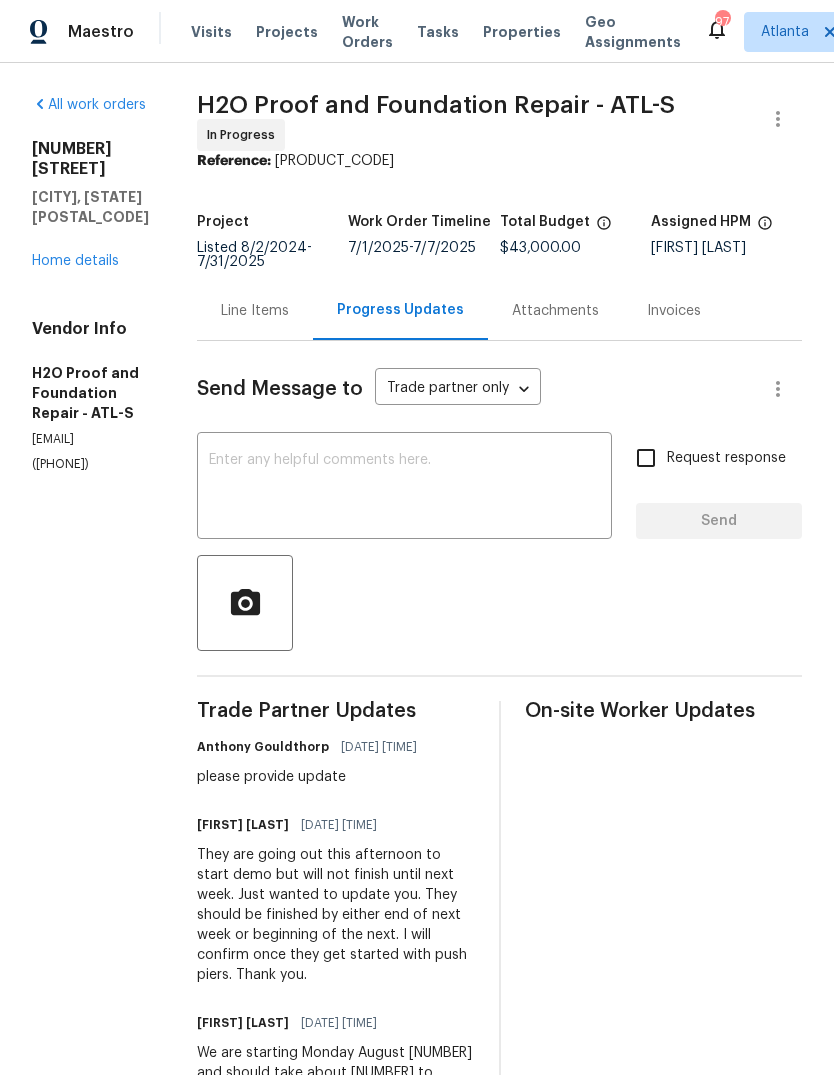 click on "Home details" at bounding box center (75, 261) 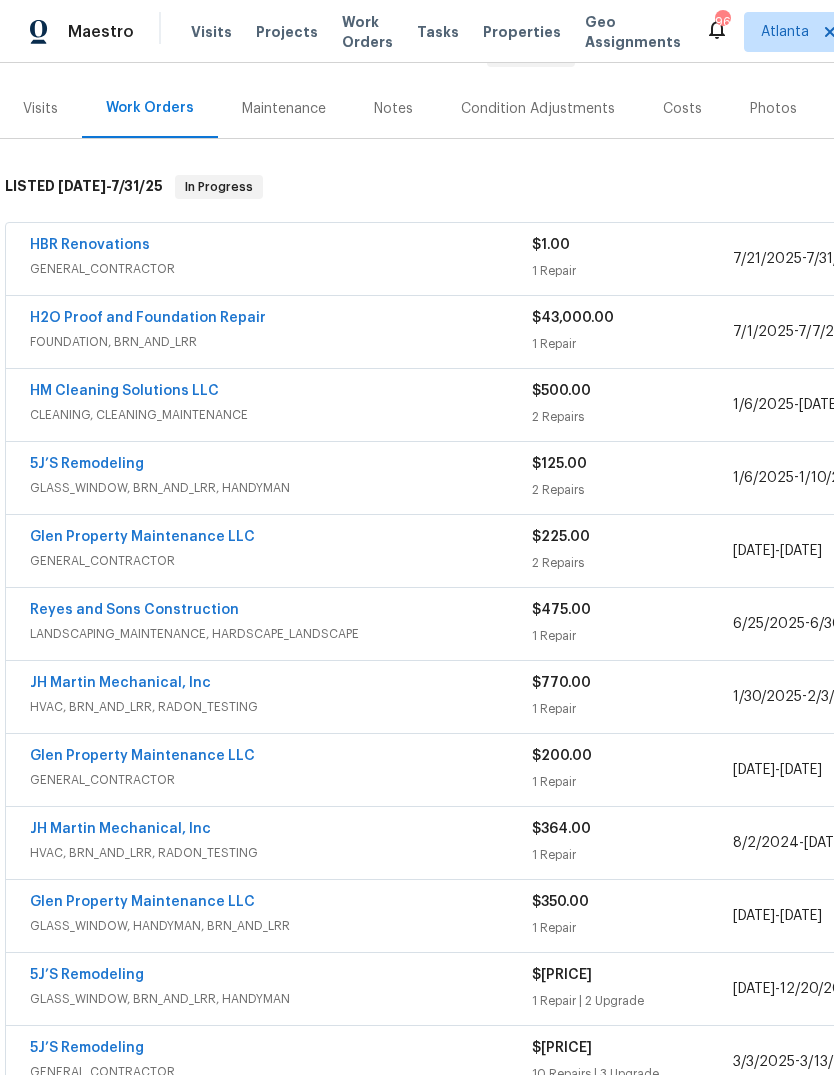 scroll, scrollTop: 247, scrollLeft: 1, axis: both 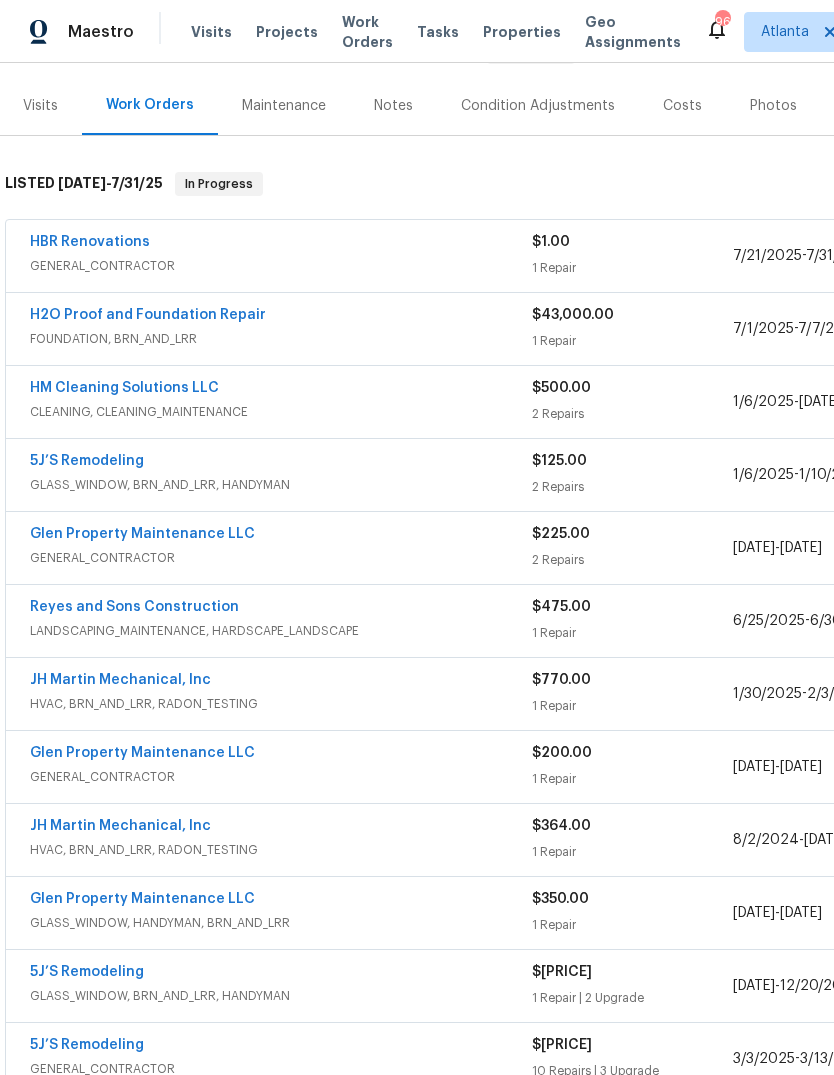 click on "LANDSCAPING_MAINTENANCE, HARDSCAPE_LANDSCAPE" at bounding box center (281, 631) 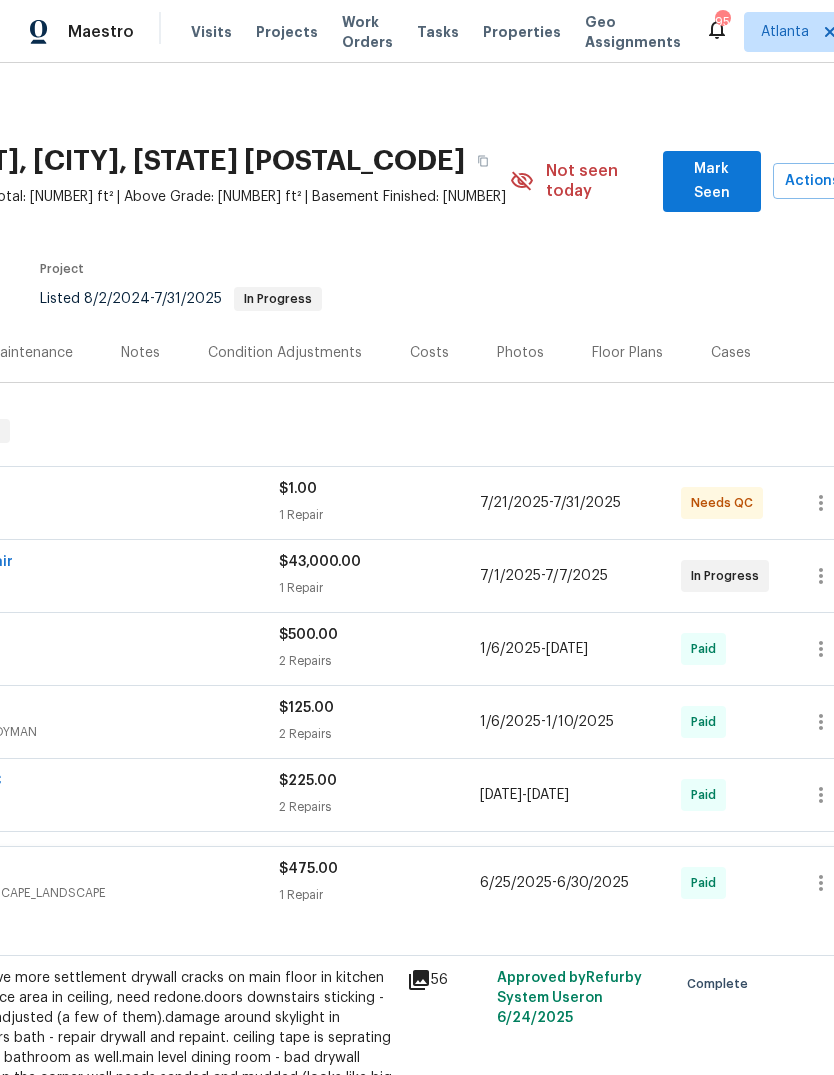 scroll, scrollTop: 0, scrollLeft: 258, axis: horizontal 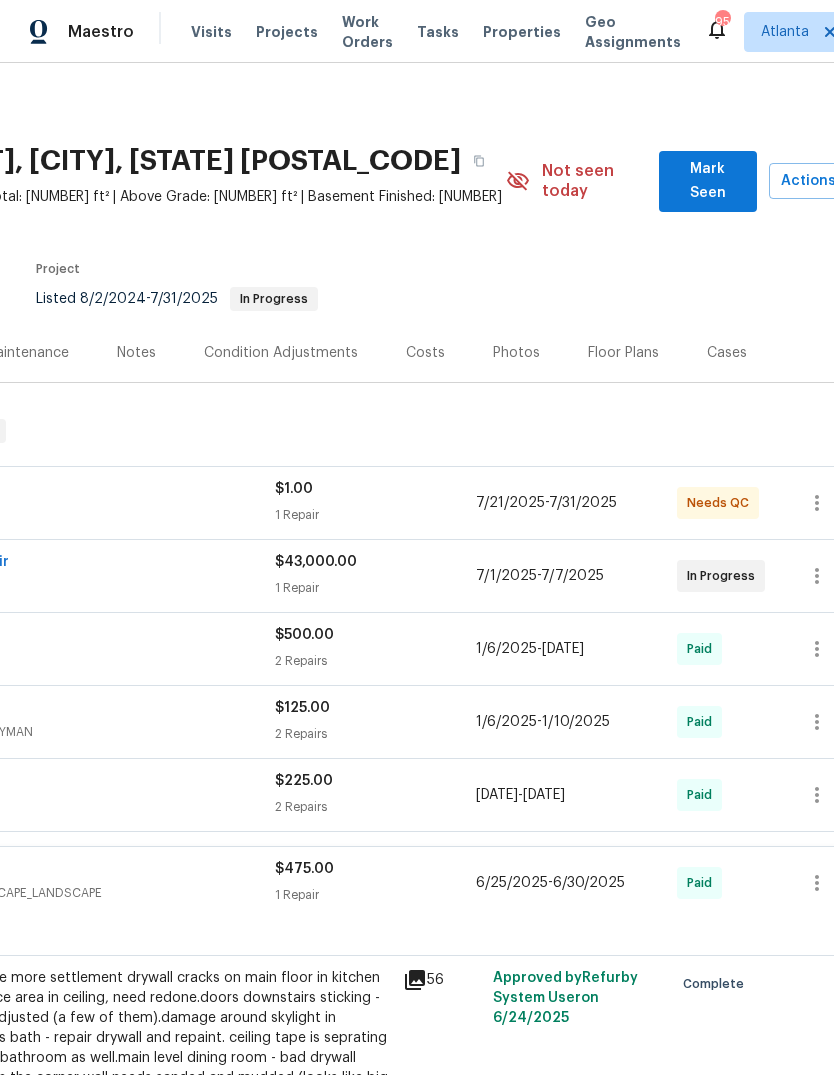 click on "Properties" at bounding box center (522, 32) 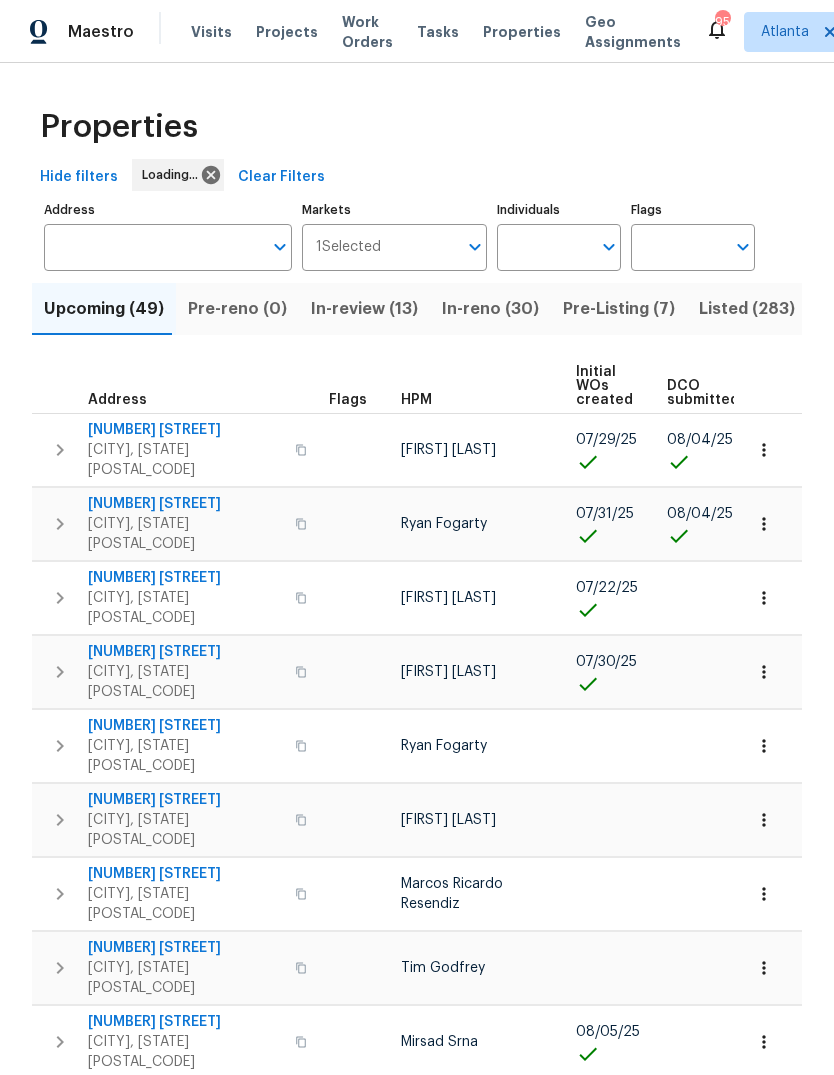 click on "Address" at bounding box center (153, 247) 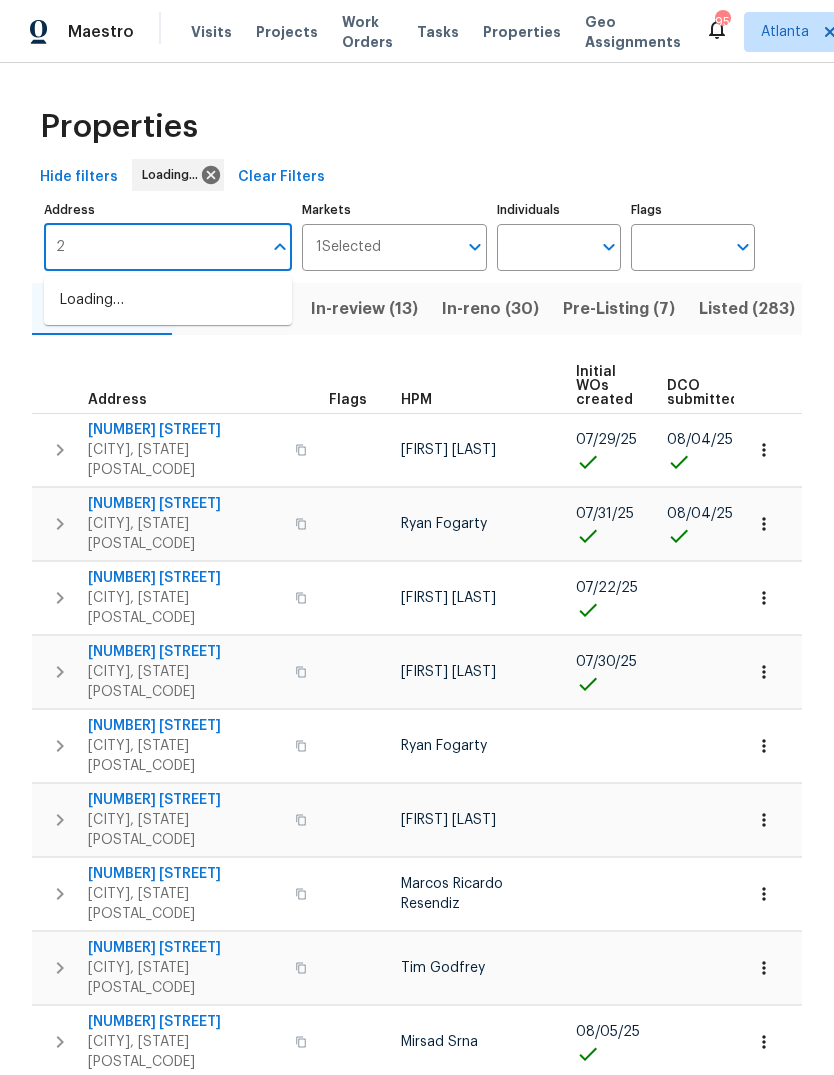 type on "25" 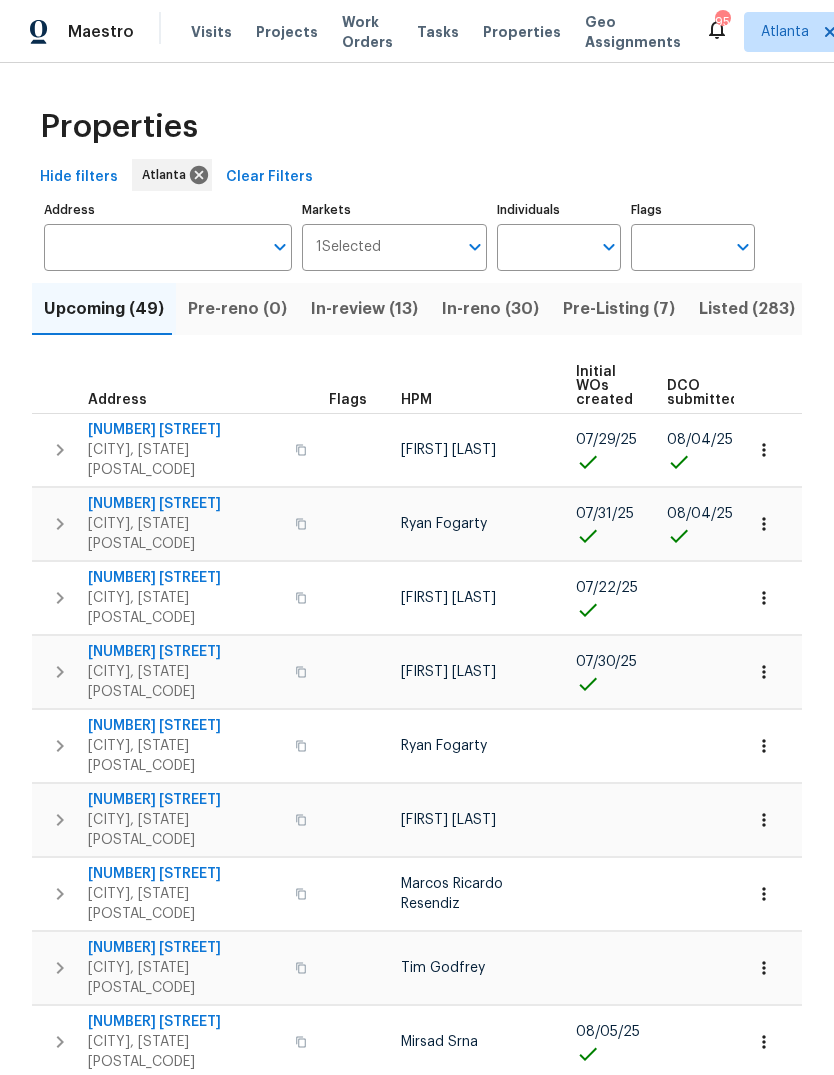 click on "Address" at bounding box center [153, 247] 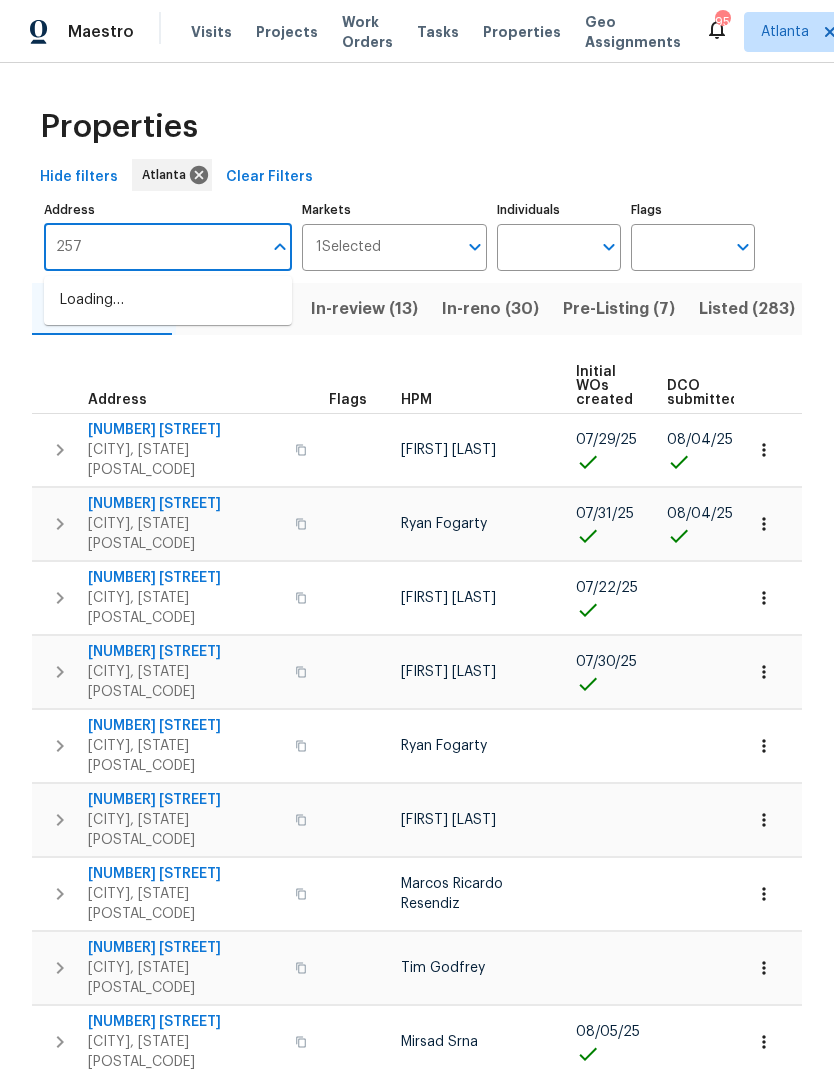 type on "2575" 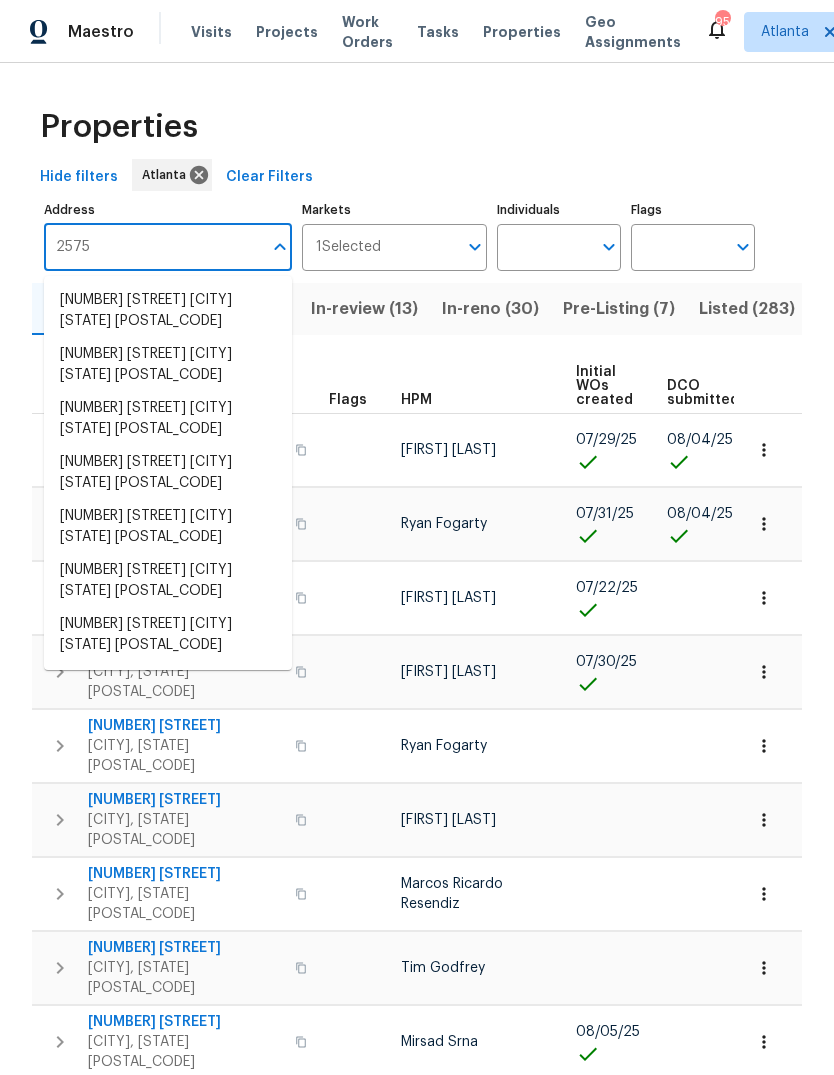 click on "[NUMBER] [STREET] [CITY] [STATE] [POSTAL_CODE]" at bounding box center [168, 635] 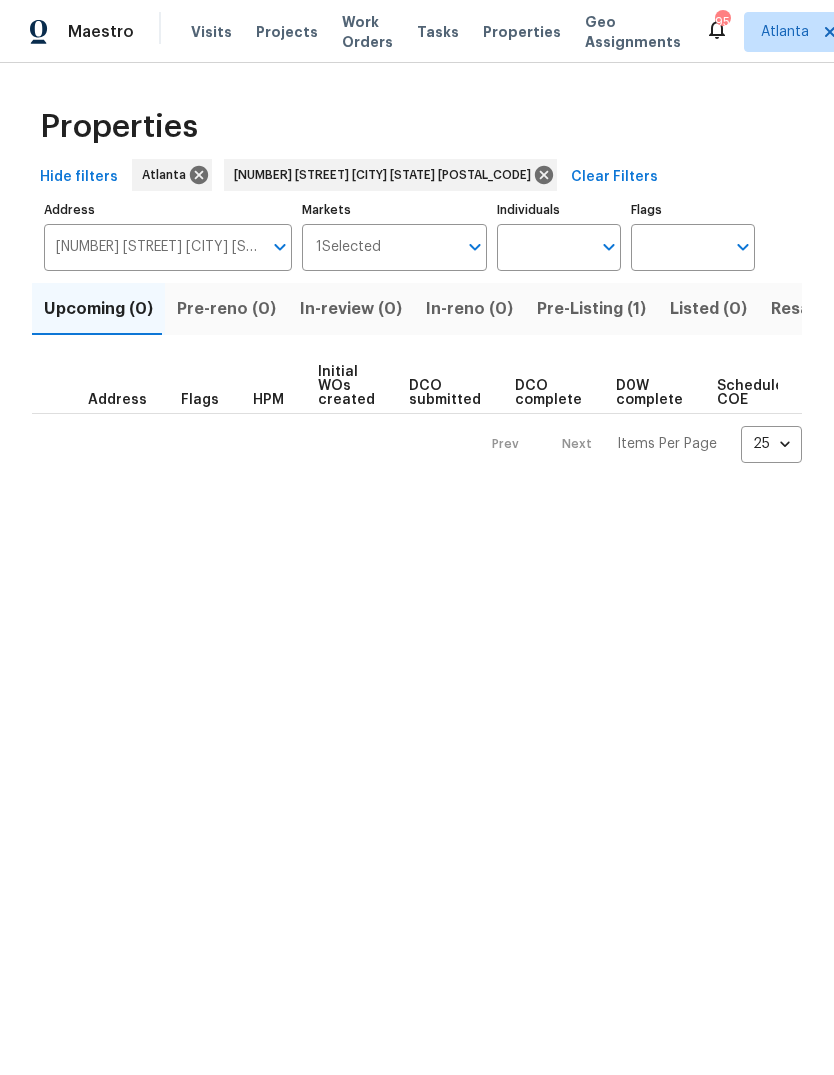 click on "Pre-Listing (1)" at bounding box center (591, 309) 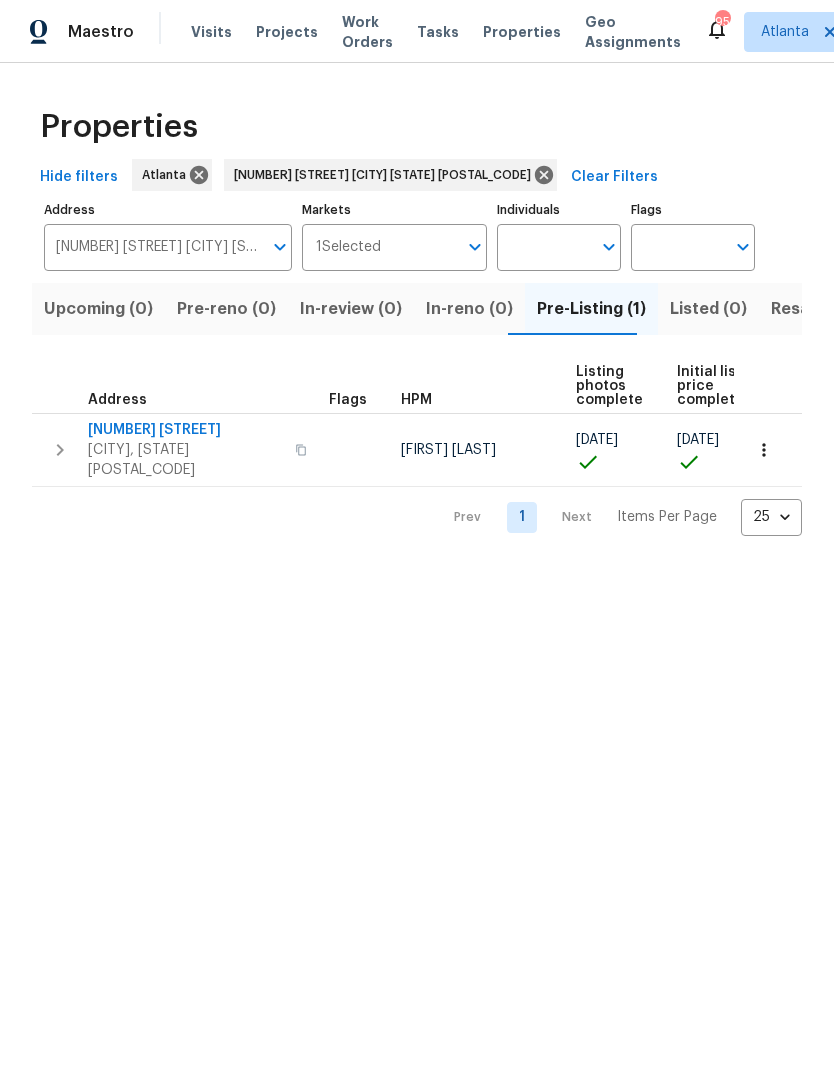 click at bounding box center [301, 450] 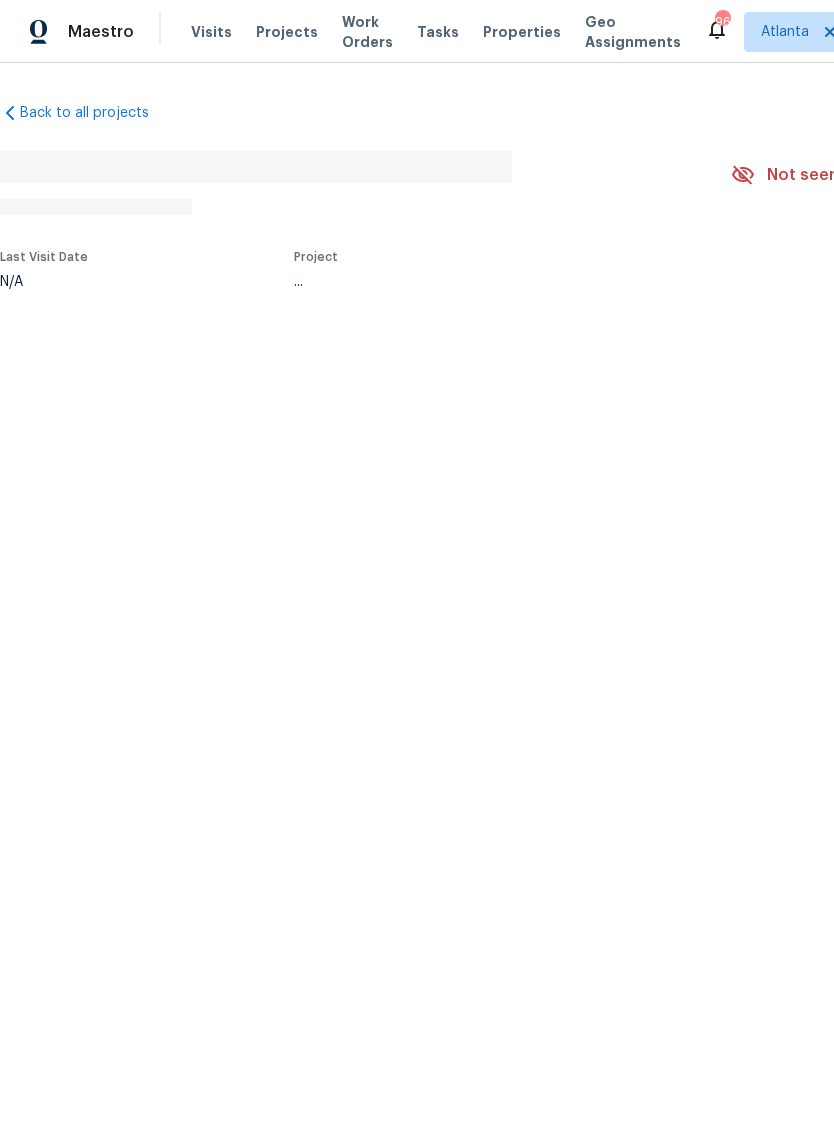 scroll, scrollTop: 0, scrollLeft: 0, axis: both 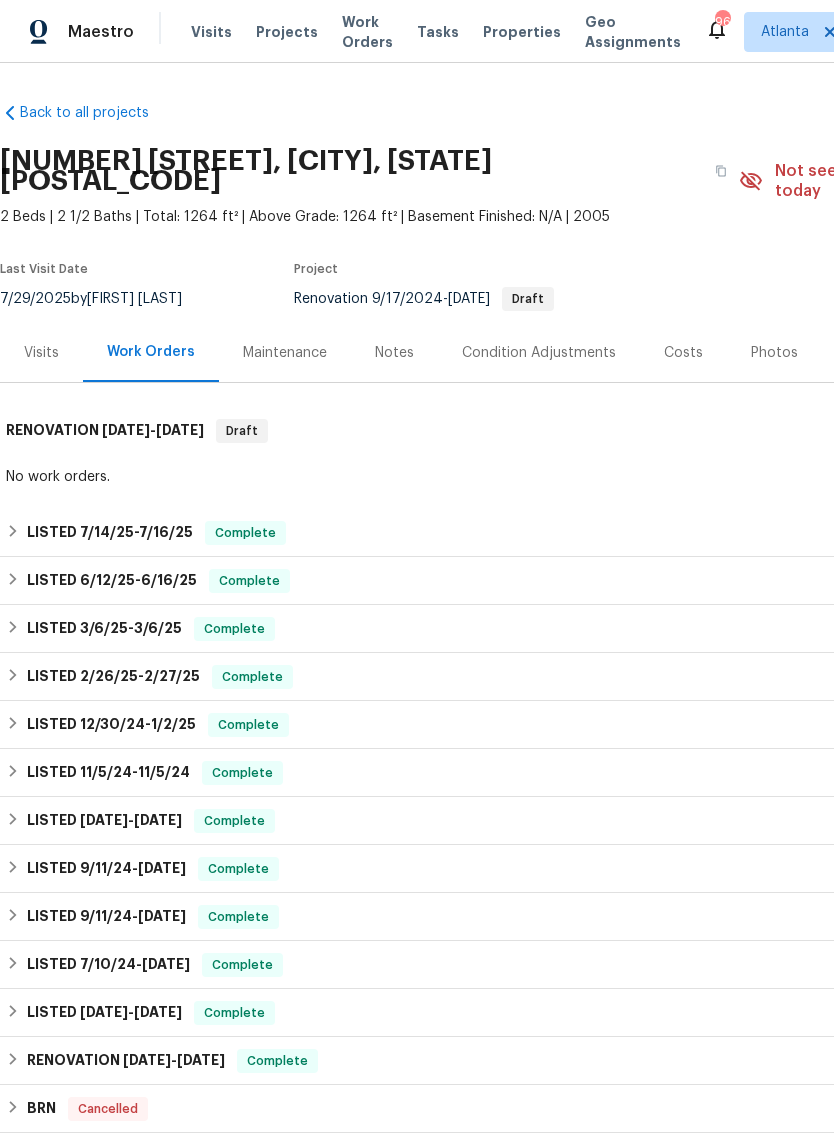 click on "Visits" at bounding box center (41, 353) 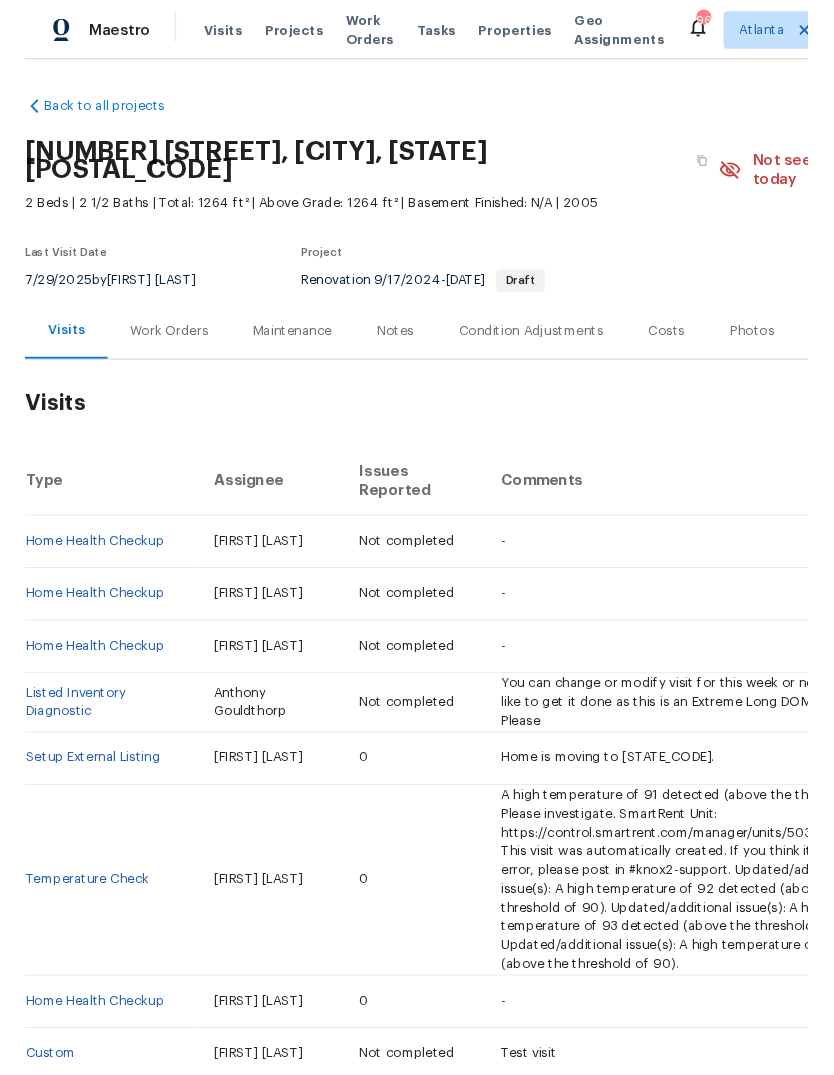 scroll, scrollTop: 0, scrollLeft: 0, axis: both 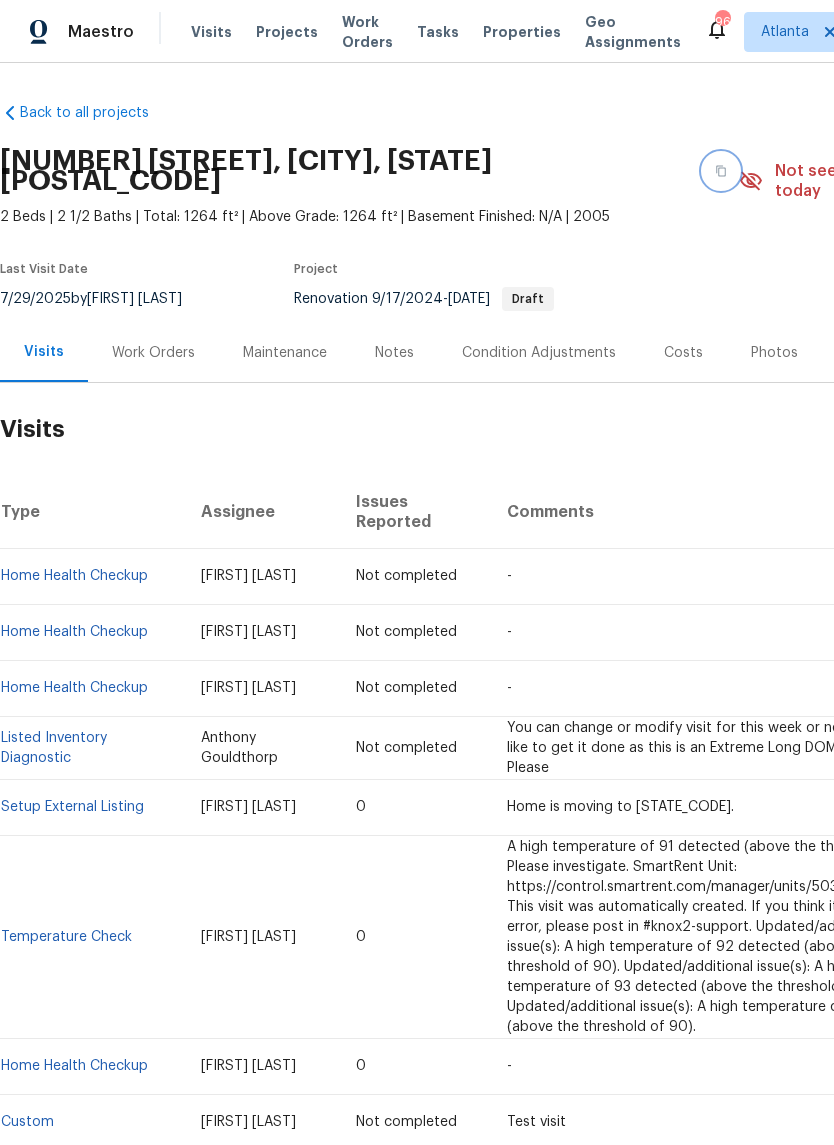 click 